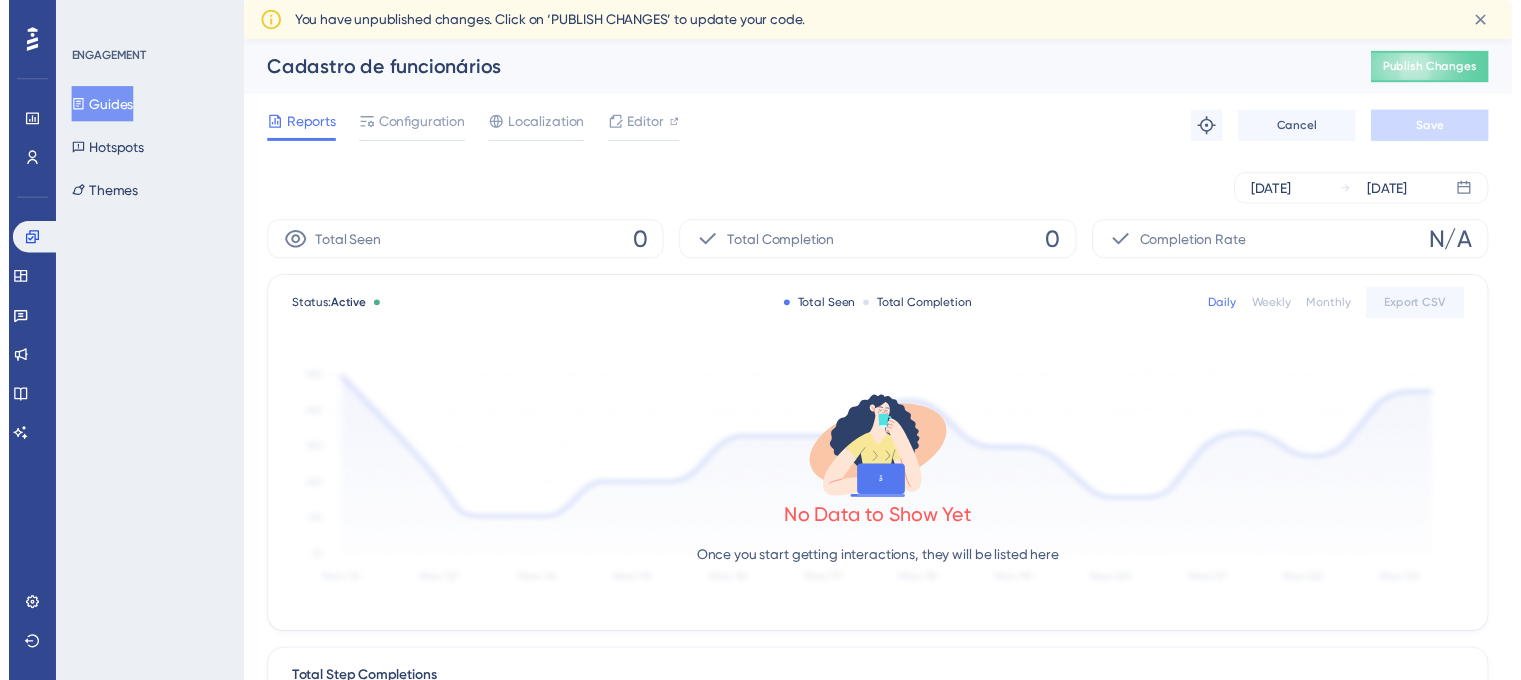 scroll, scrollTop: 0, scrollLeft: 0, axis: both 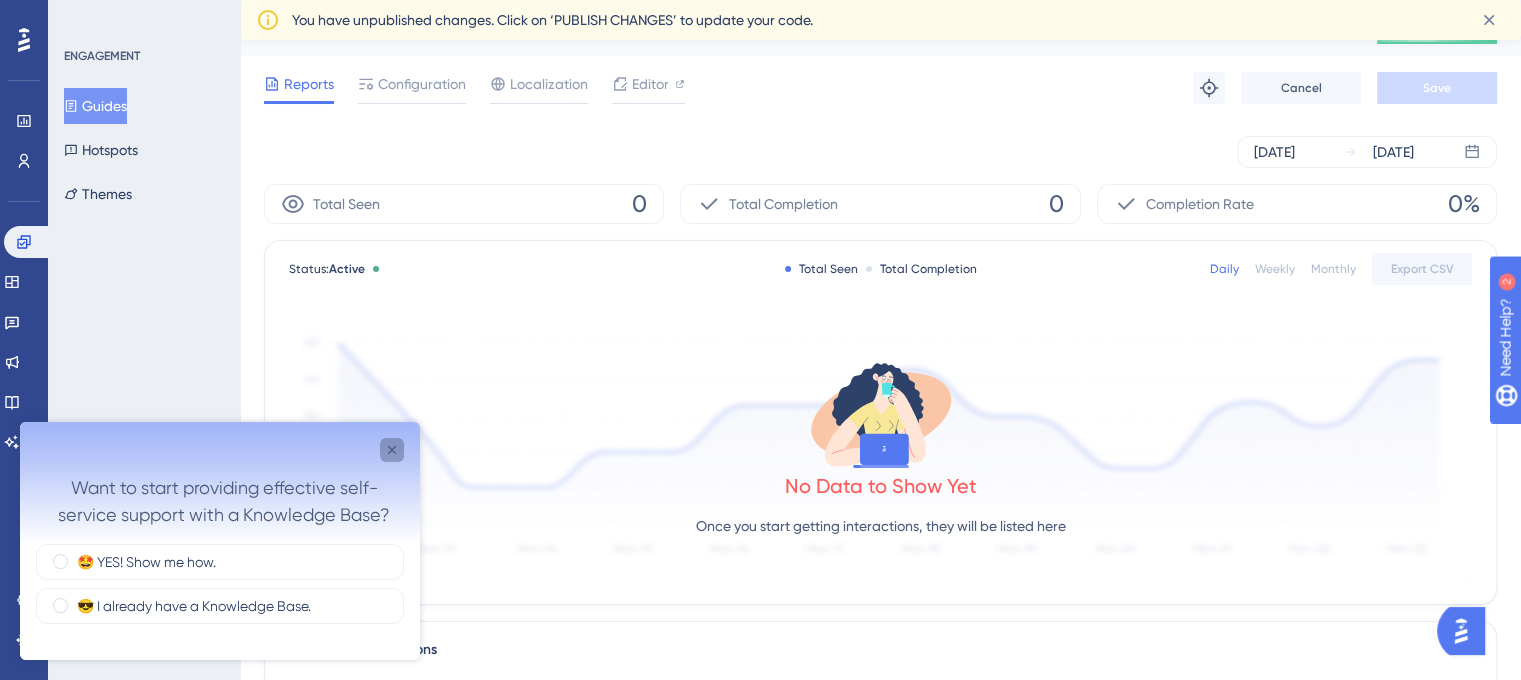 click 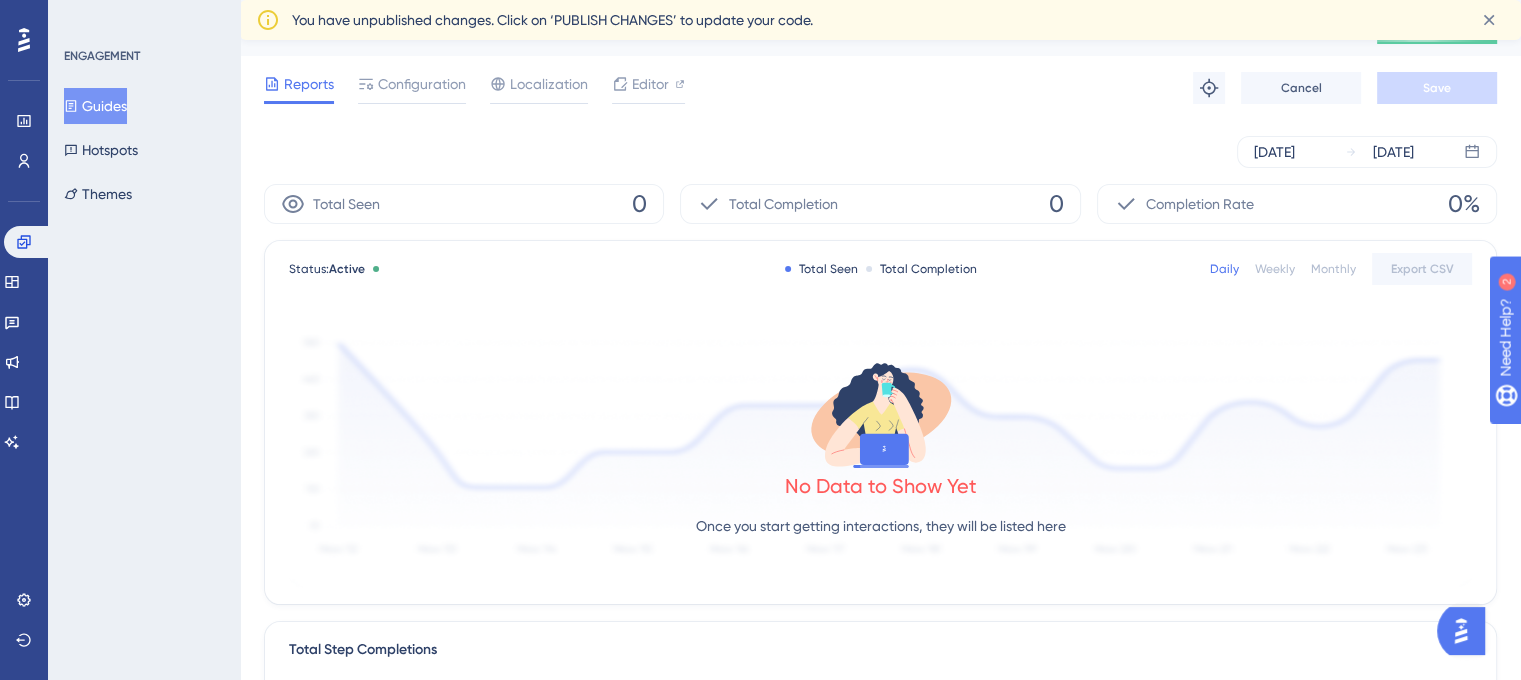 scroll, scrollTop: 0, scrollLeft: 0, axis: both 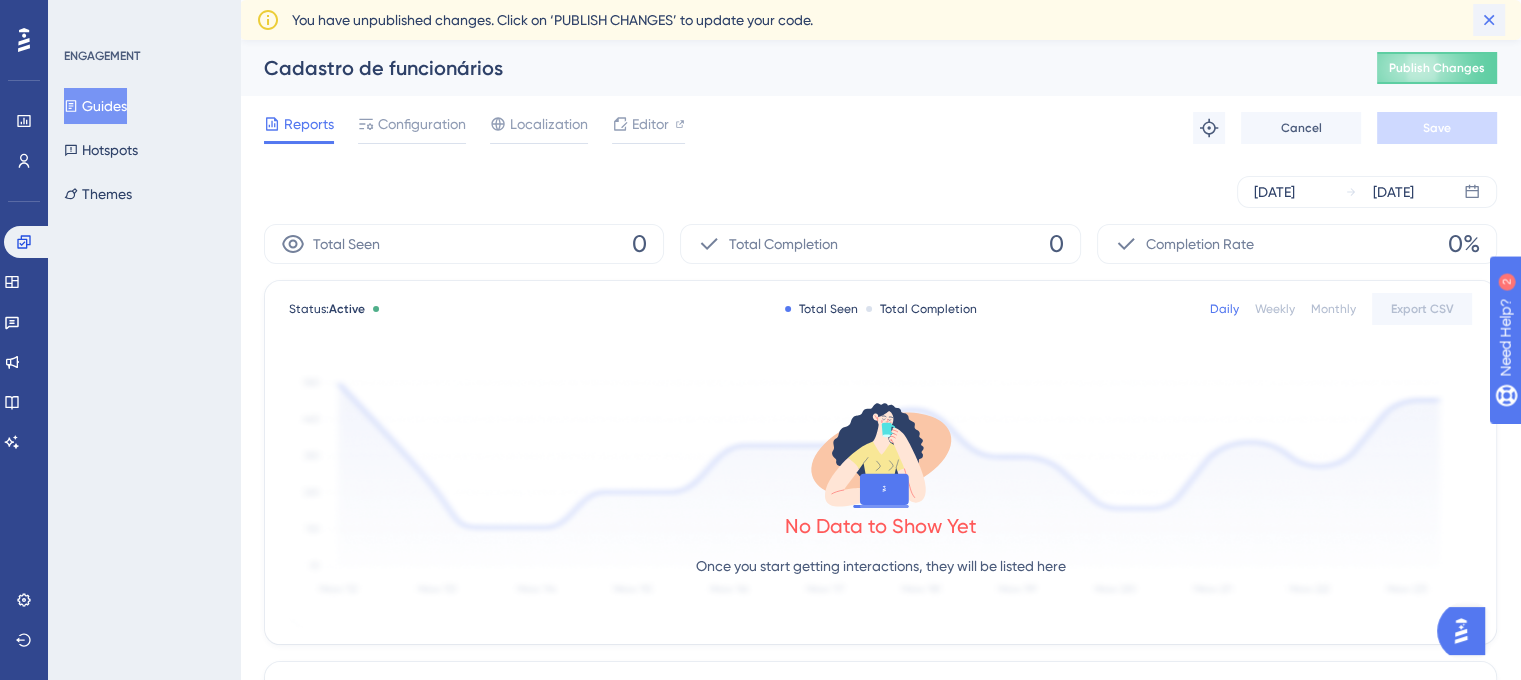 click 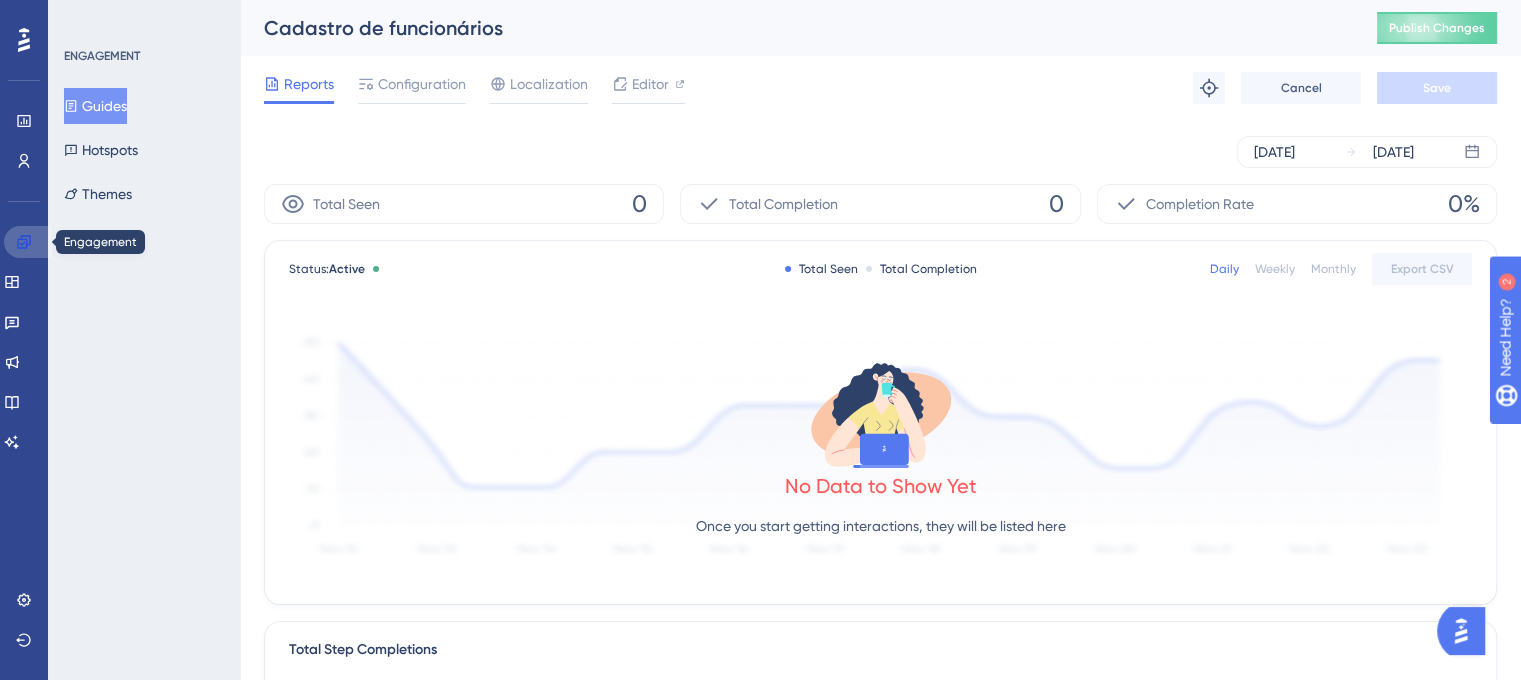 click at bounding box center (28, 242) 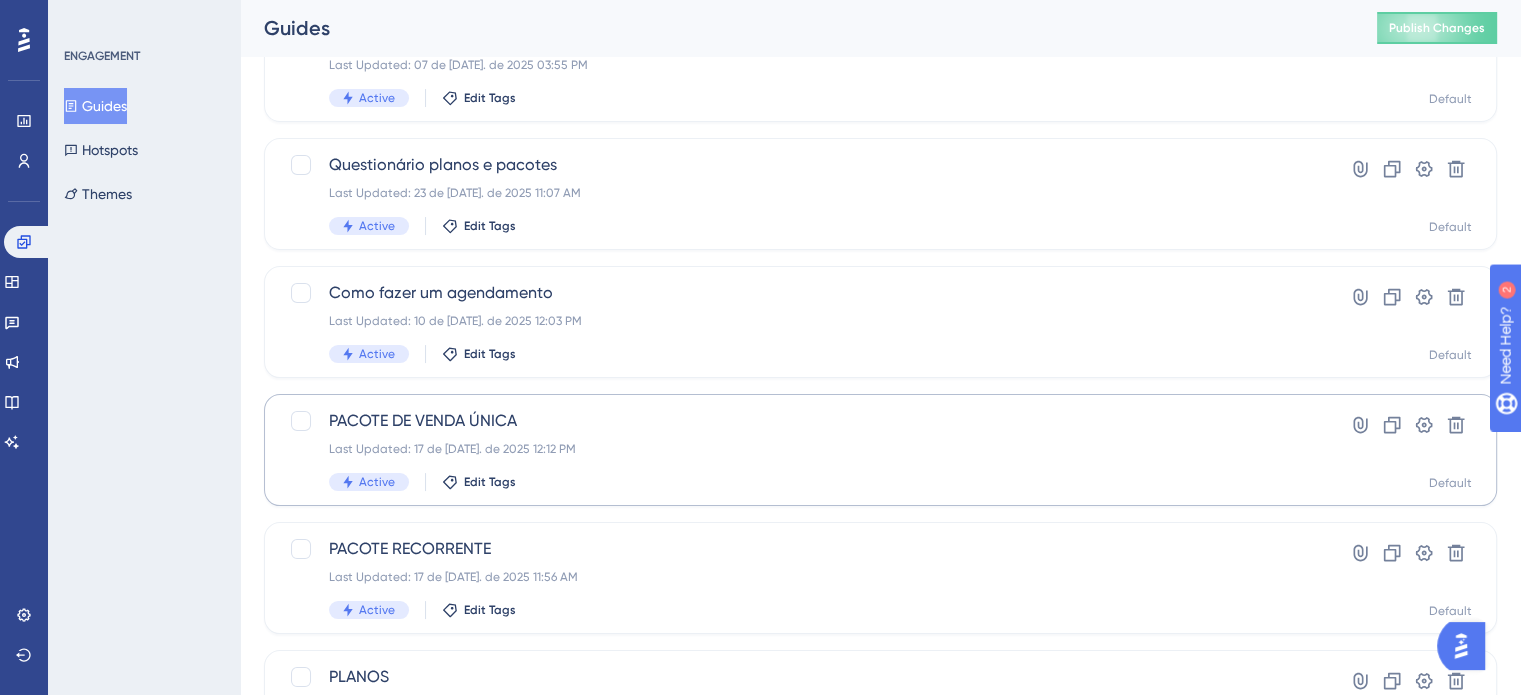scroll, scrollTop: 200, scrollLeft: 0, axis: vertical 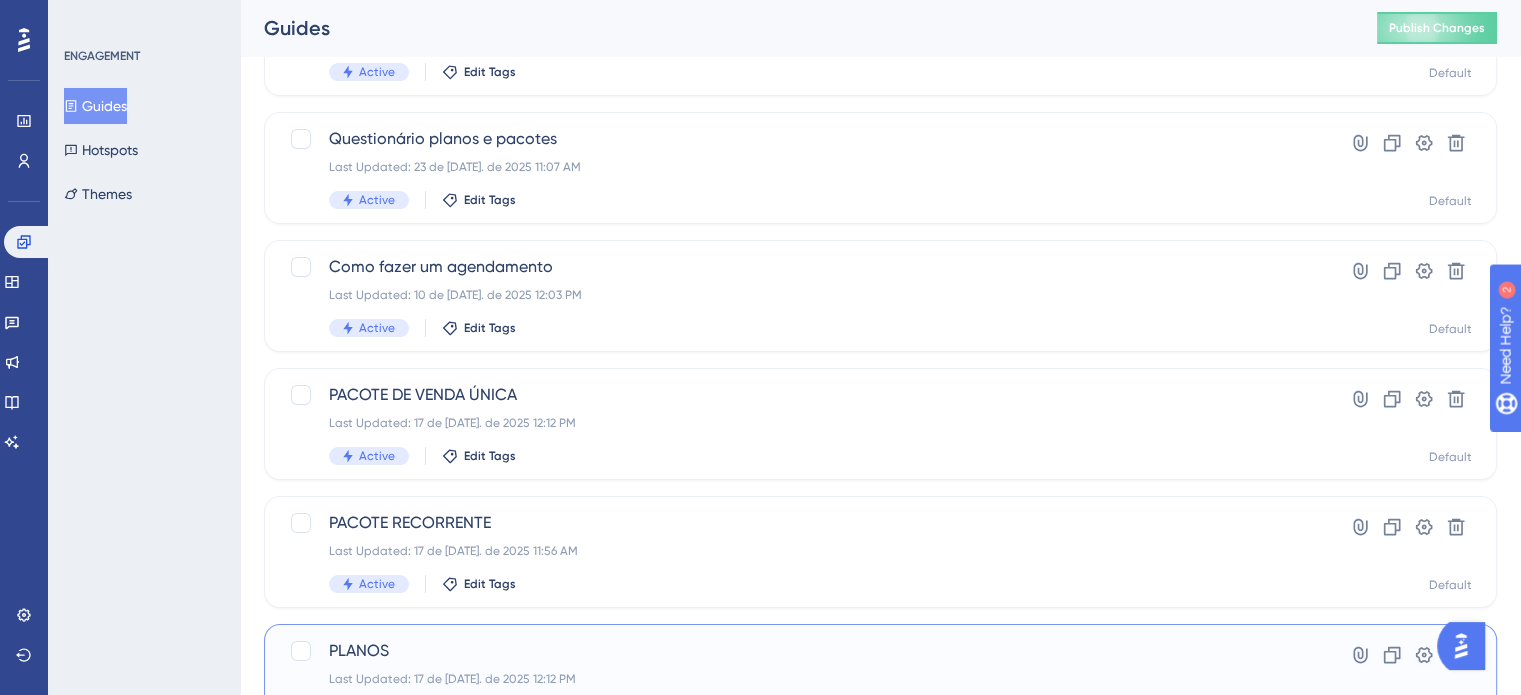 click on "PLANOS" at bounding box center [800, 651] 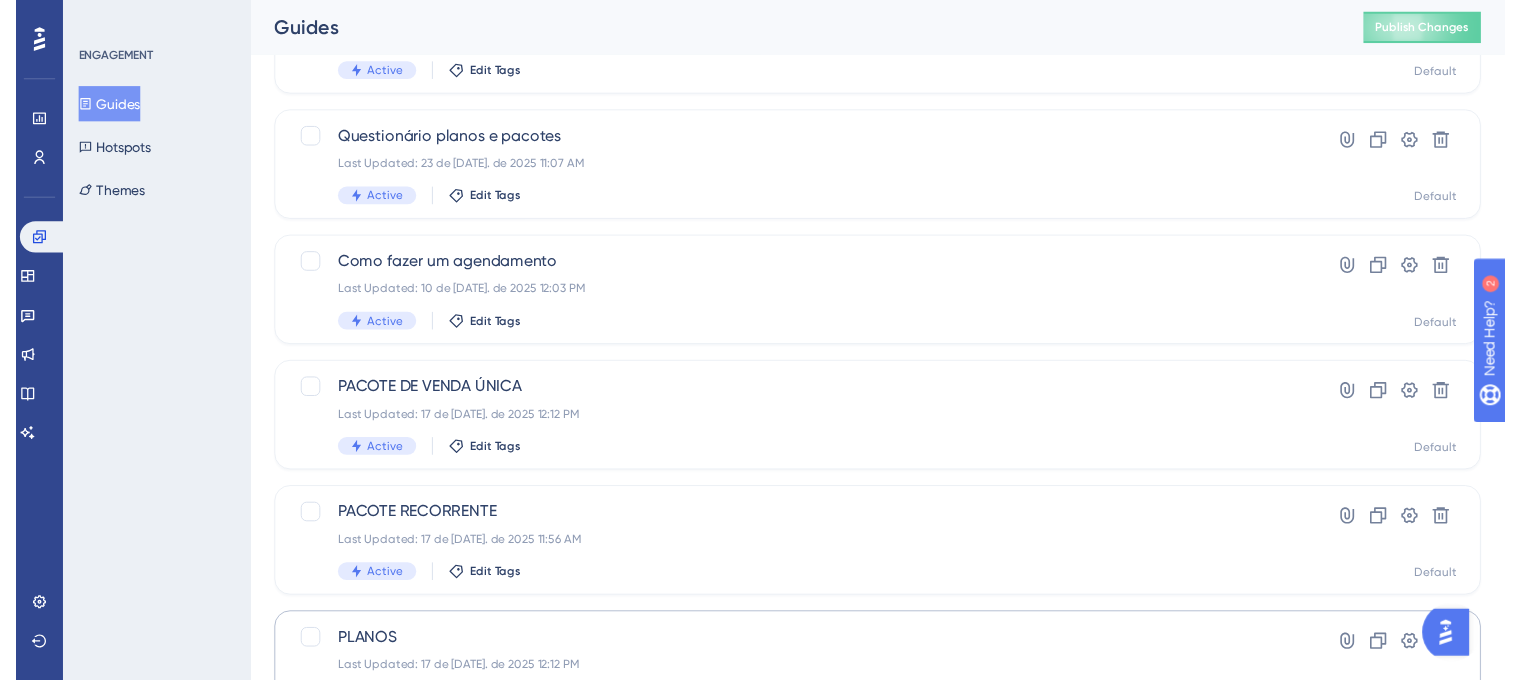scroll, scrollTop: 0, scrollLeft: 0, axis: both 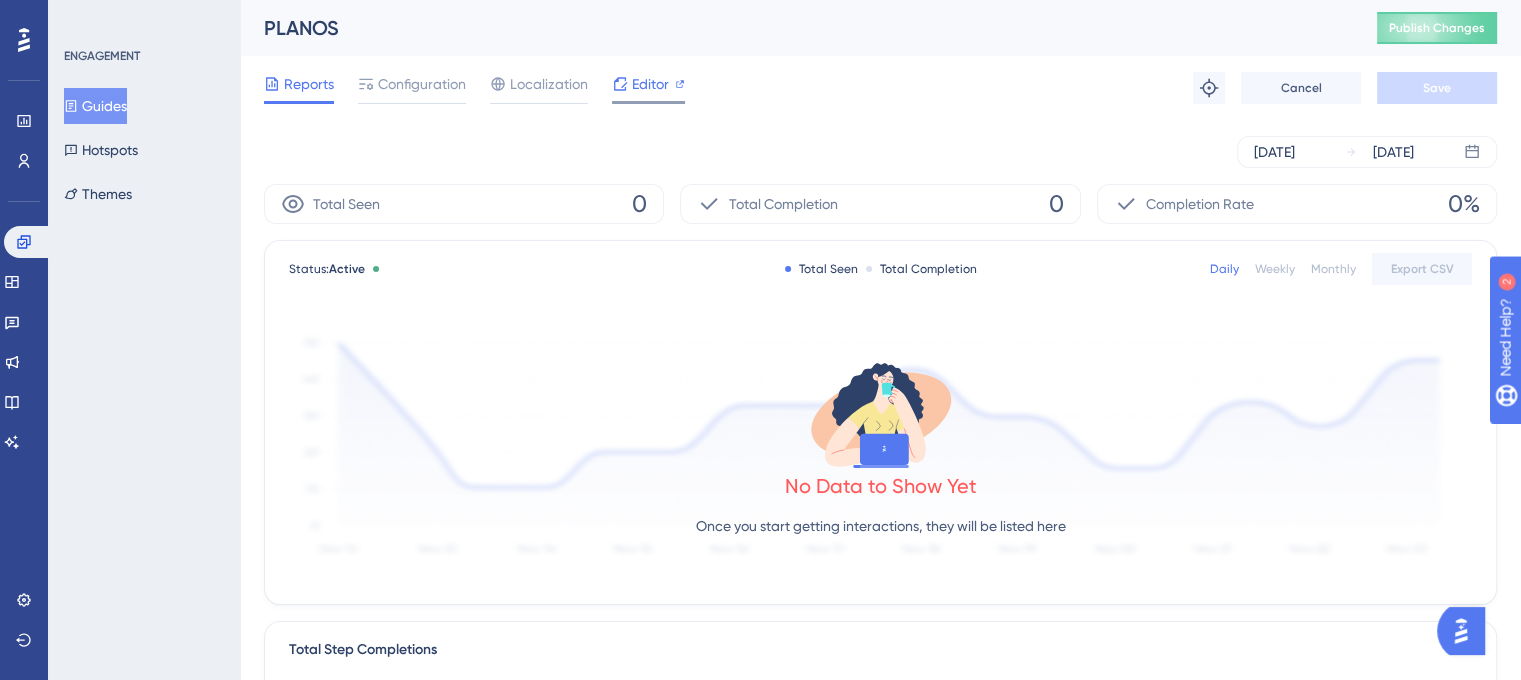 click on "Editor" at bounding box center [650, 84] 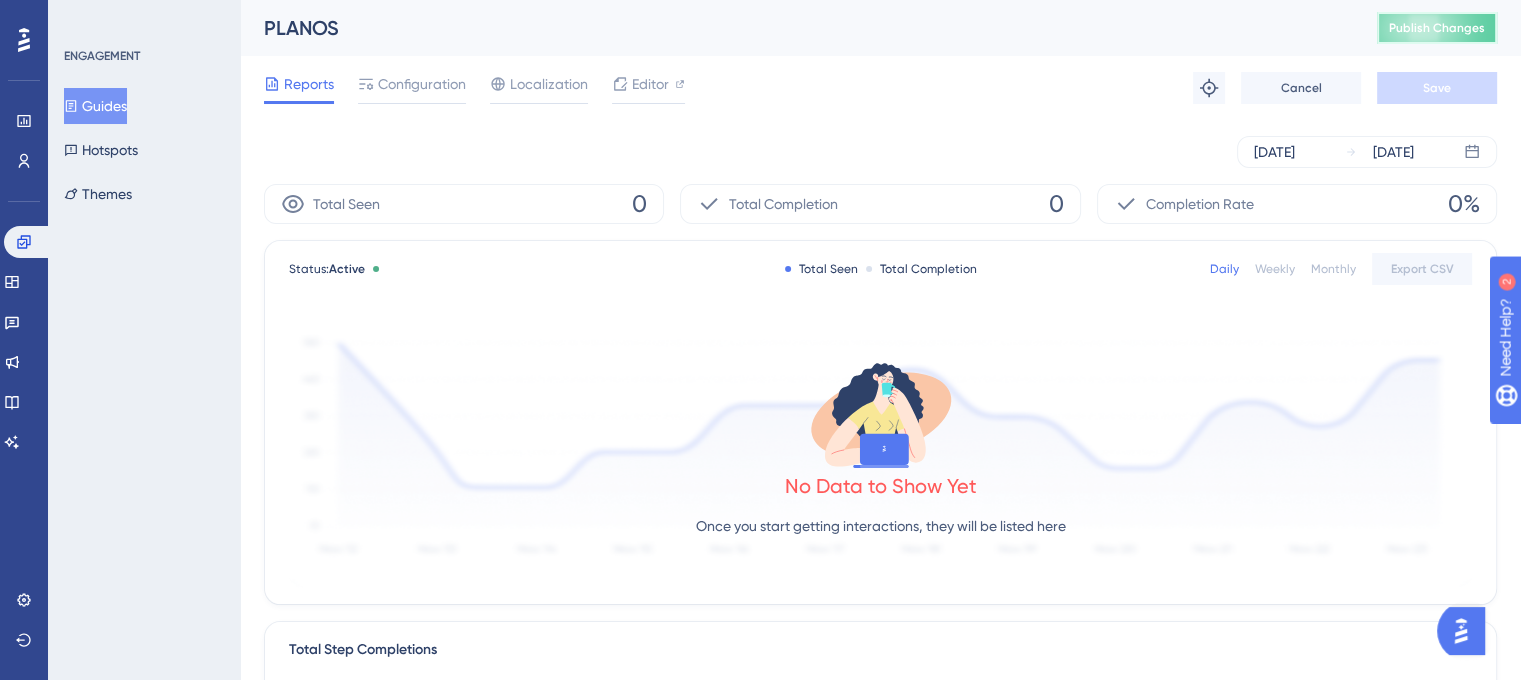 click on "Publish Changes" at bounding box center (1437, 28) 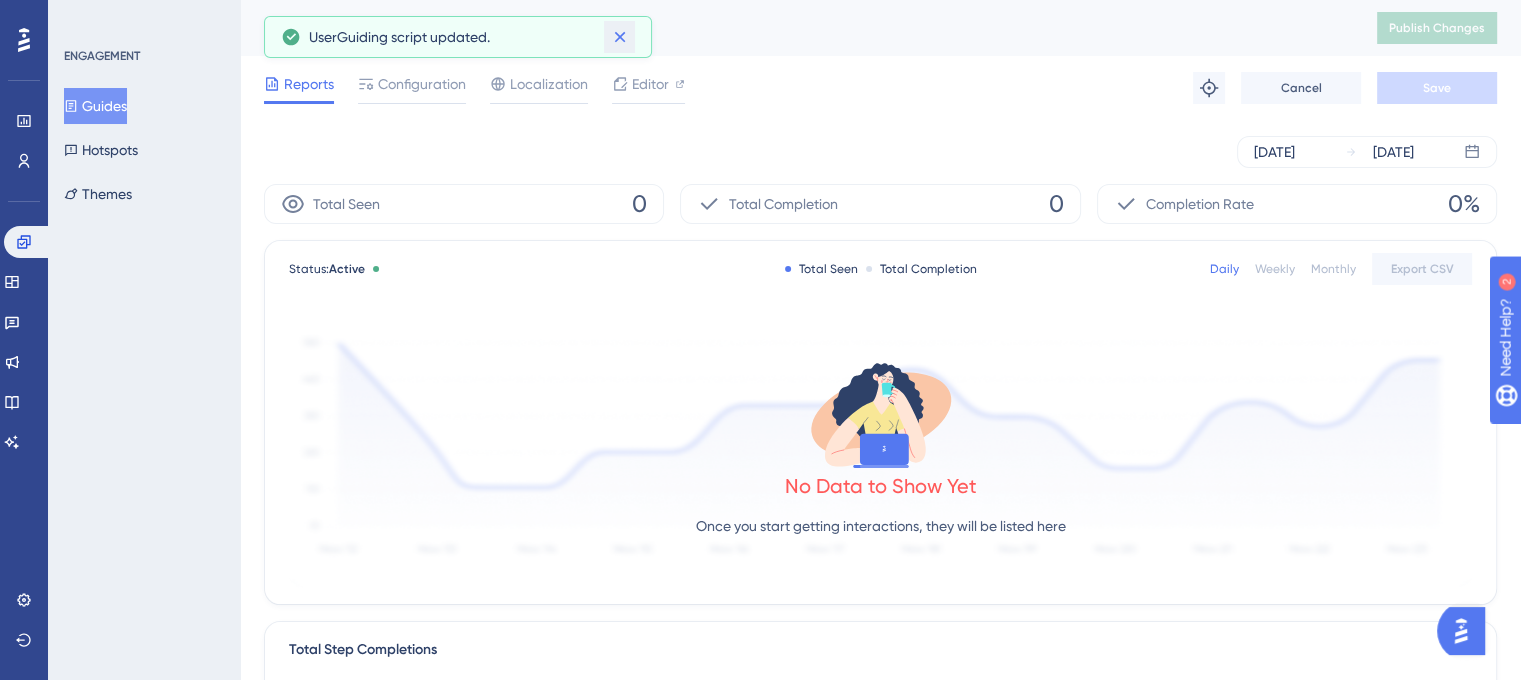 click 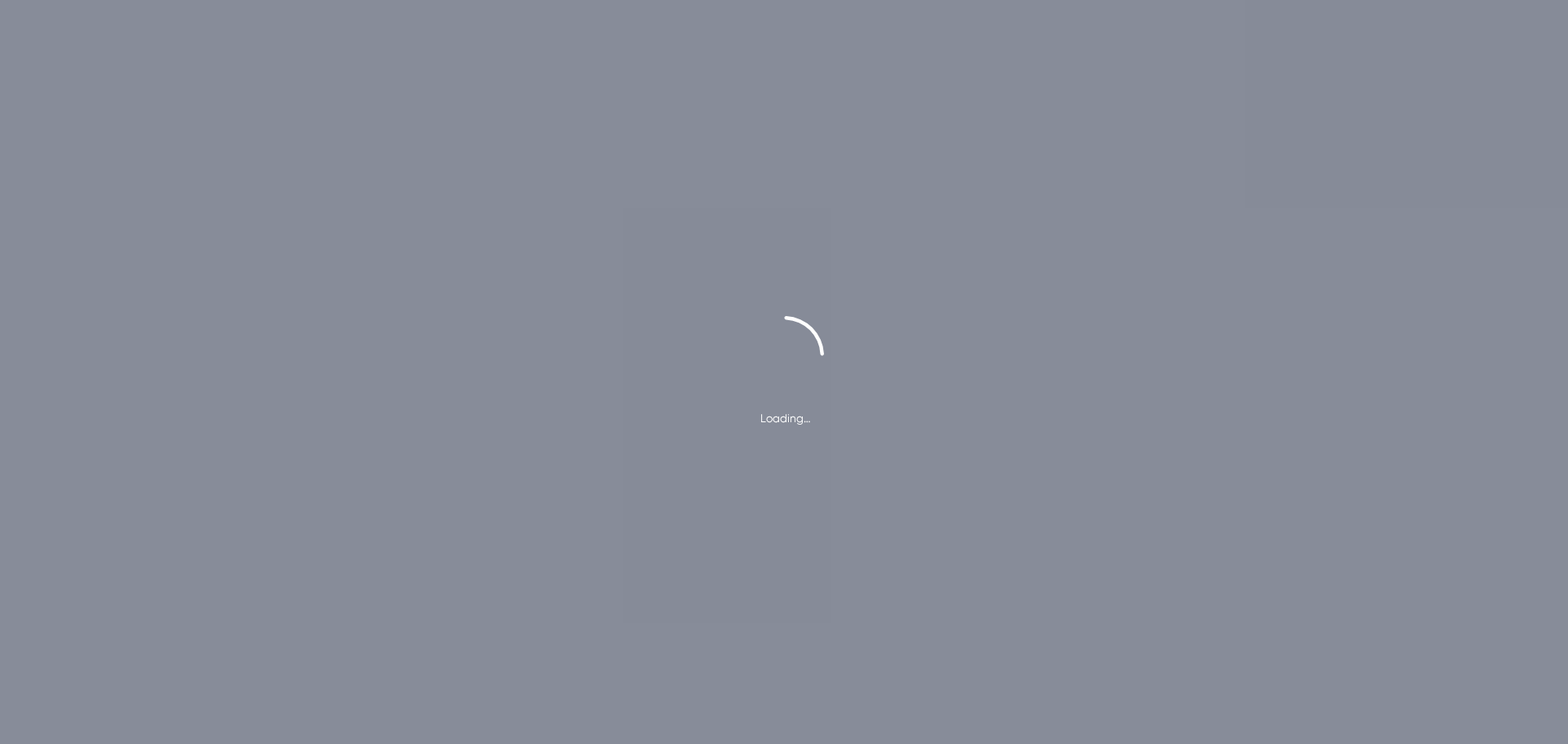 scroll, scrollTop: 0, scrollLeft: 0, axis: both 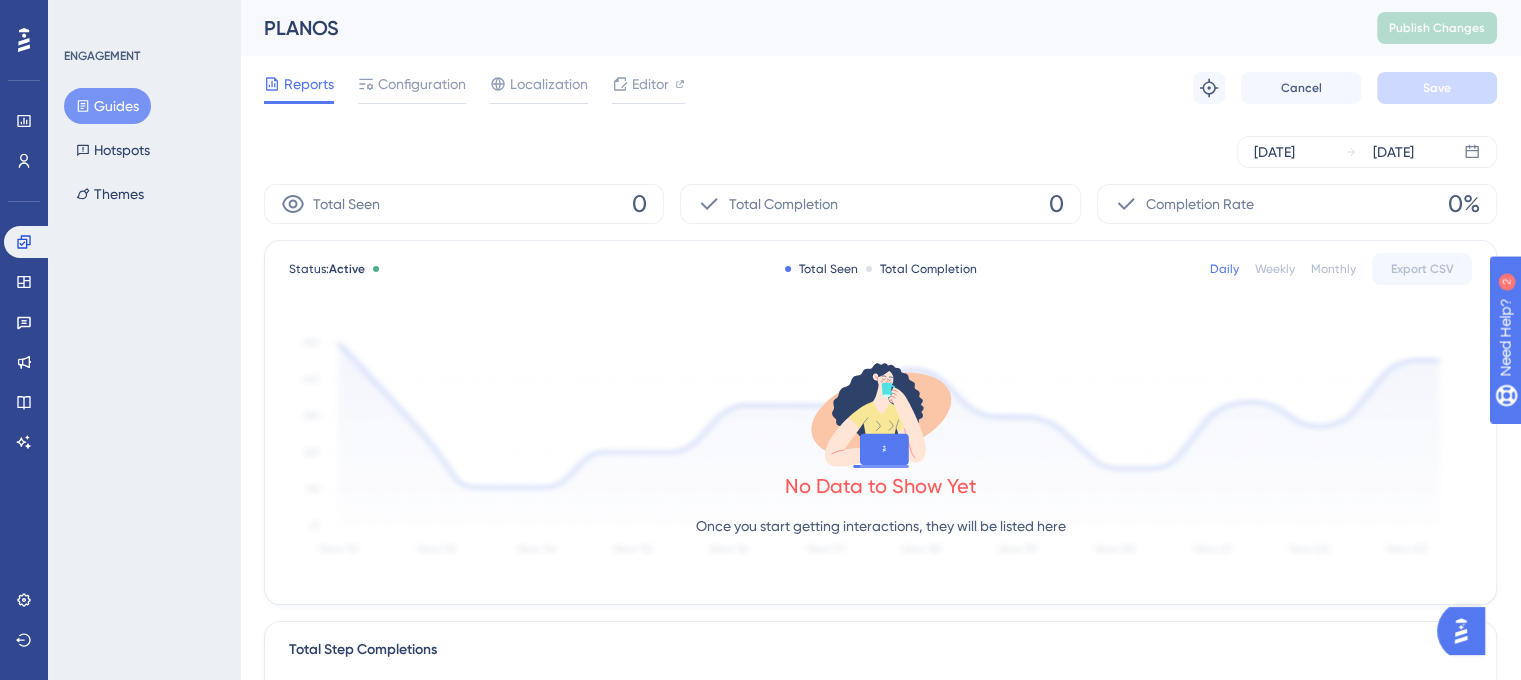 click on "PLANOS Publish Changes" at bounding box center (880, 28) 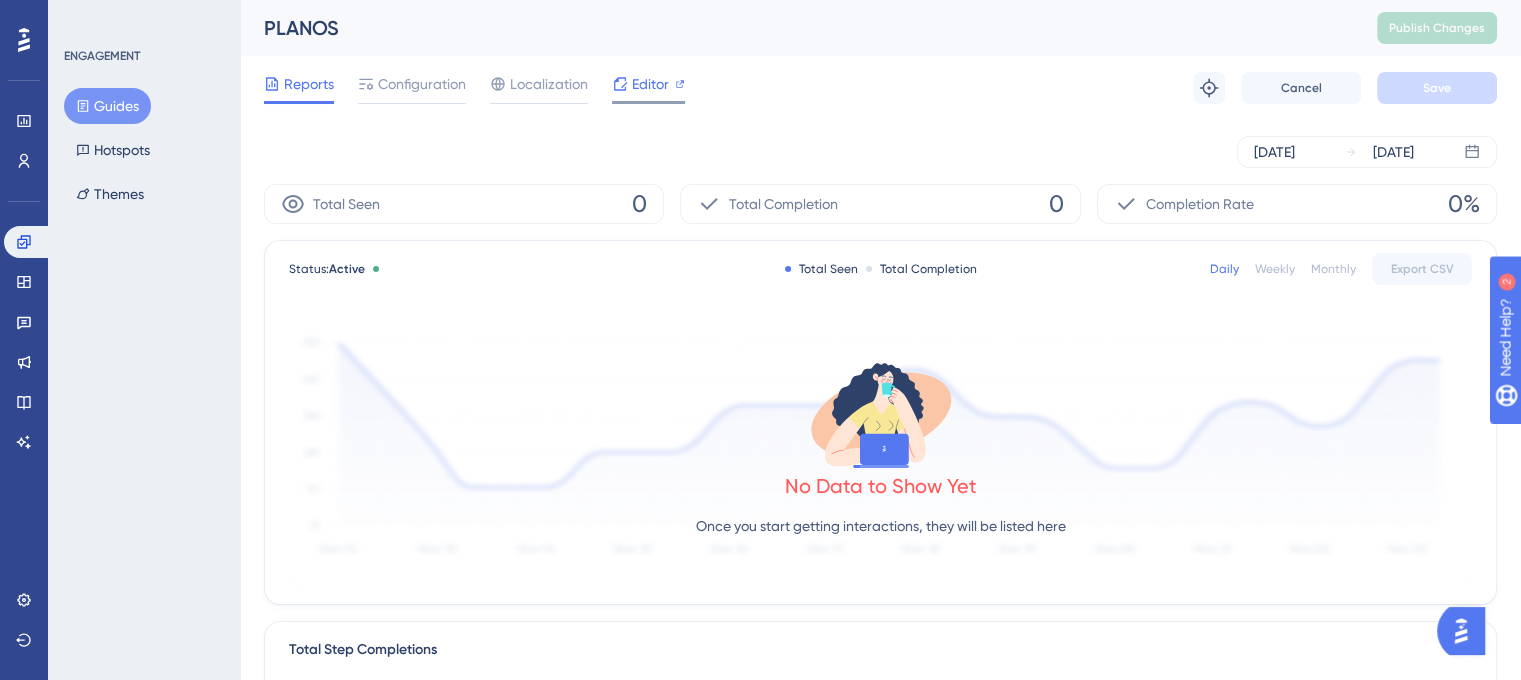 click on "Editor" at bounding box center (648, 84) 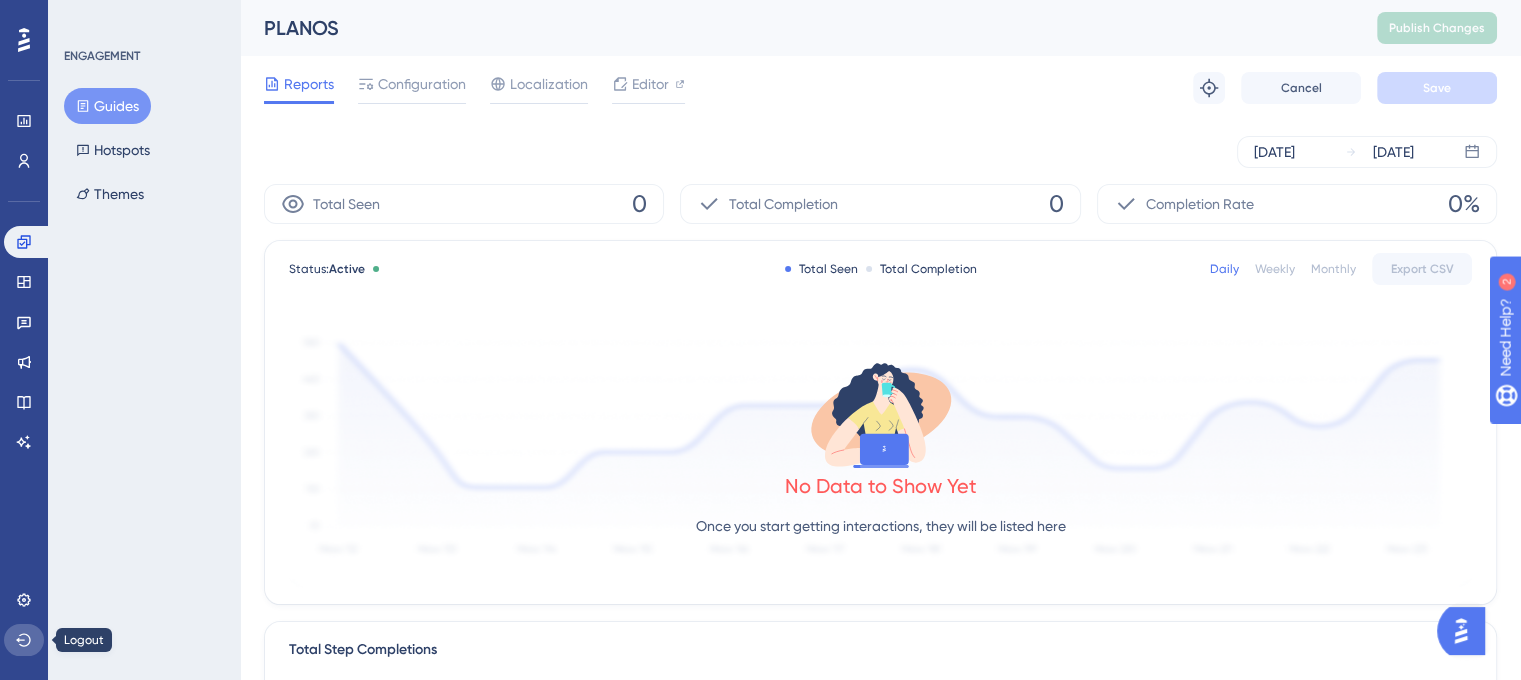 click 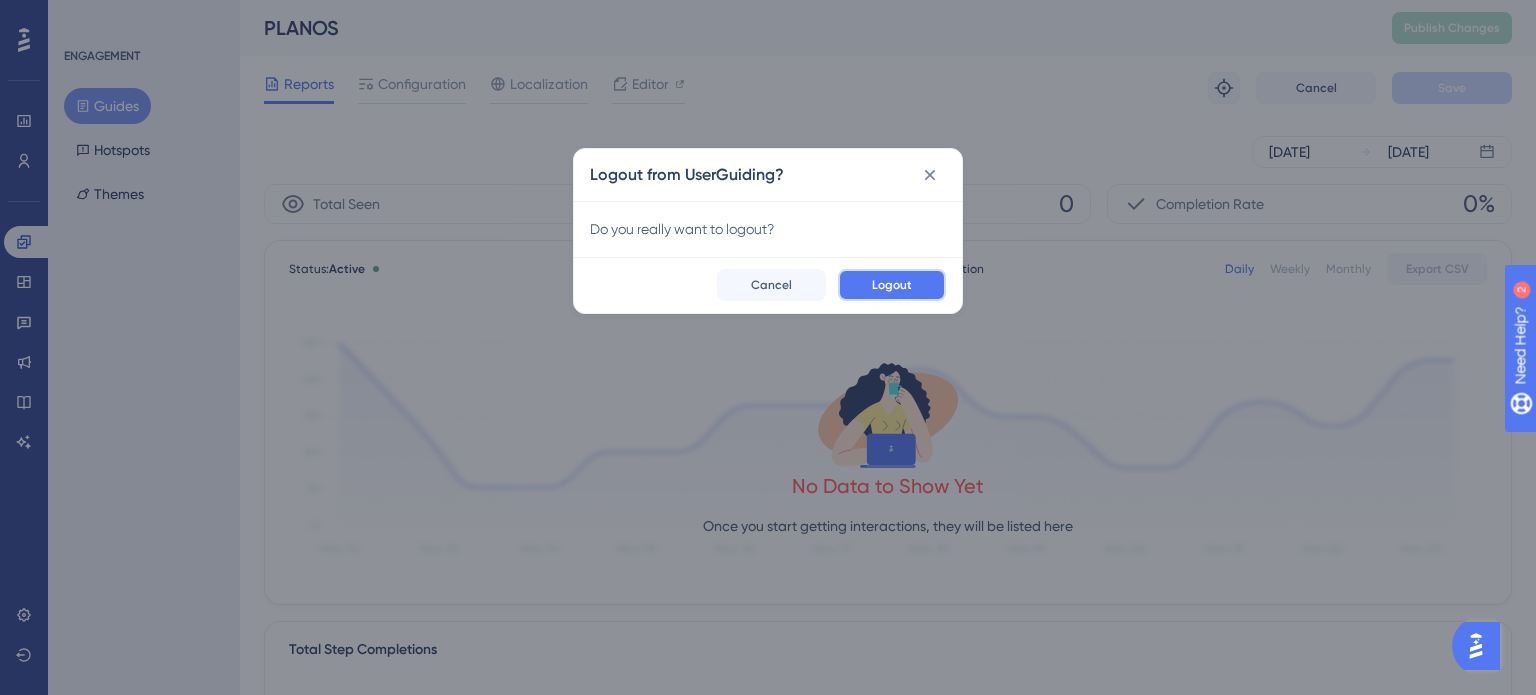 click on "Logout" at bounding box center (892, 285) 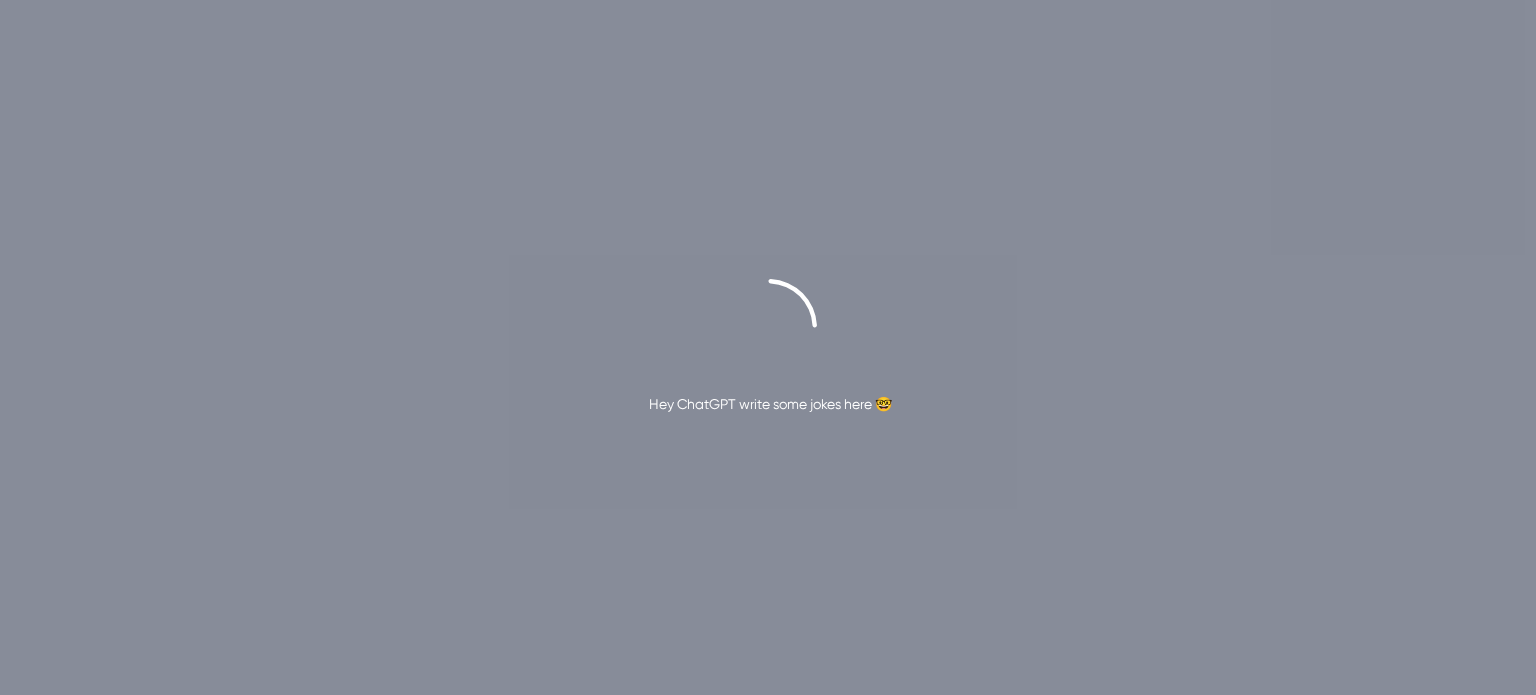scroll, scrollTop: 0, scrollLeft: 0, axis: both 